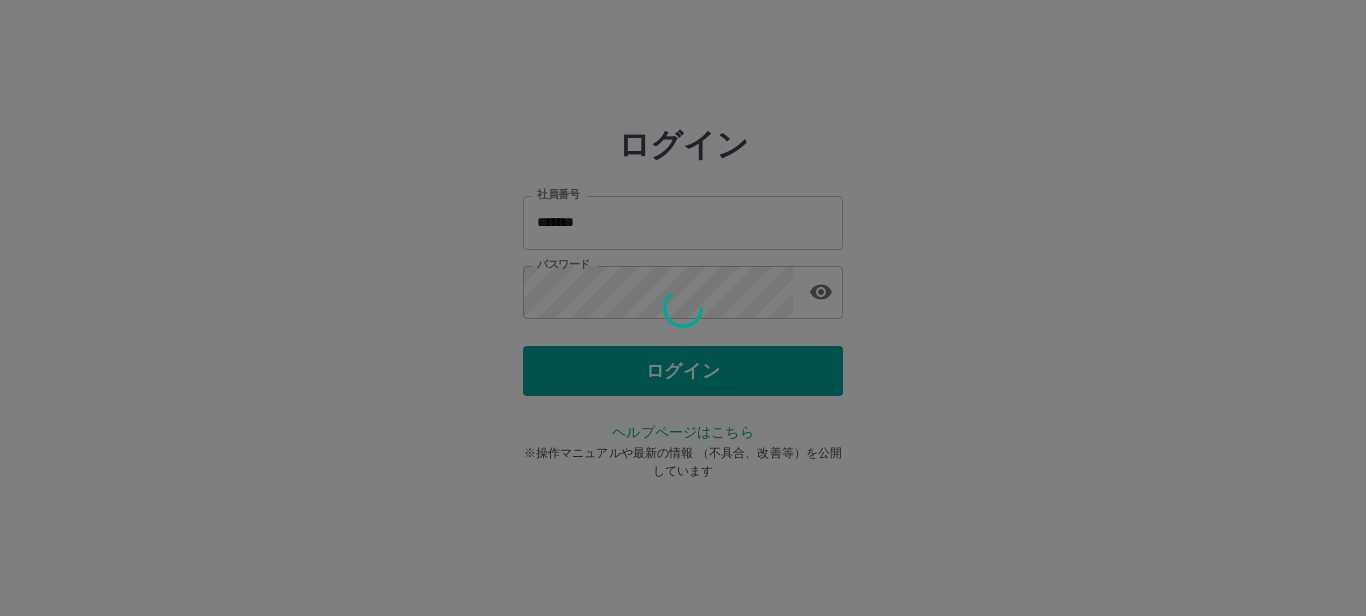 scroll, scrollTop: 0, scrollLeft: 0, axis: both 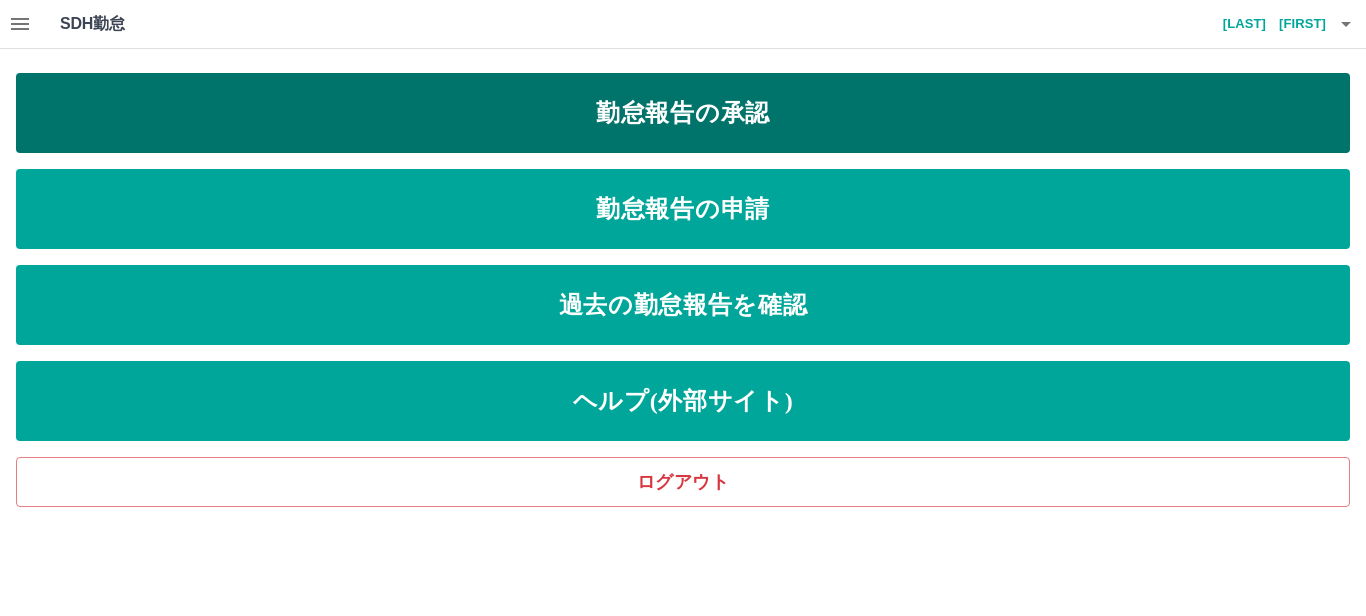 click on "勤怠報告の承認" at bounding box center [683, 113] 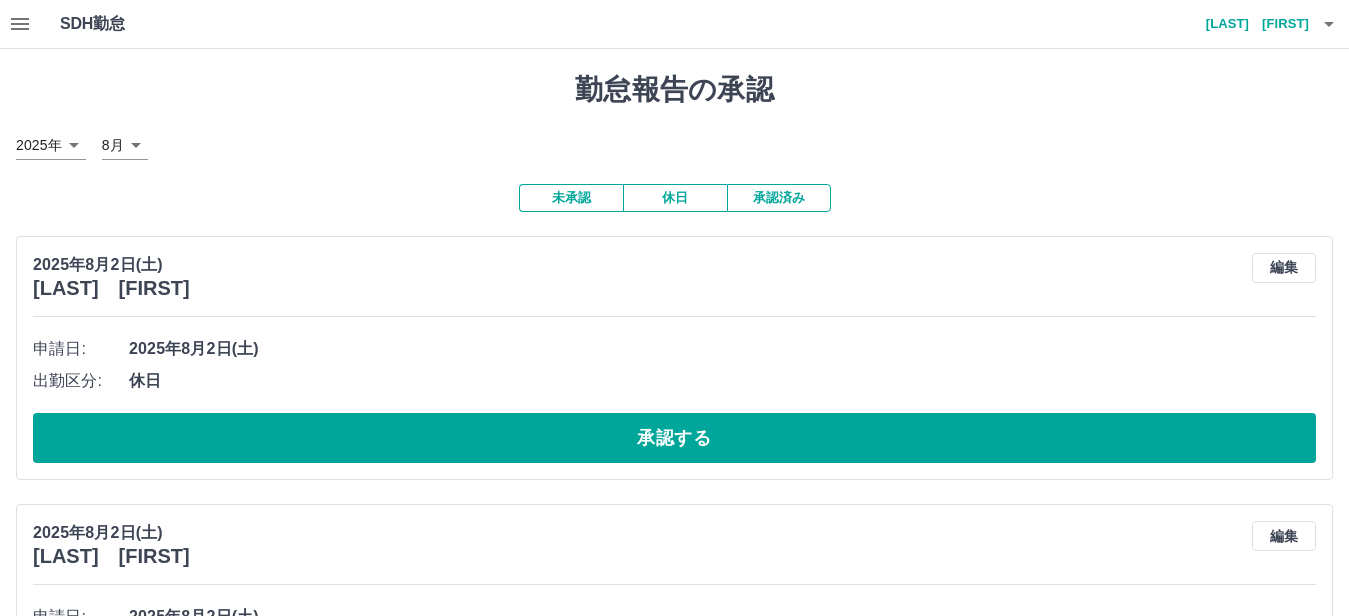 click 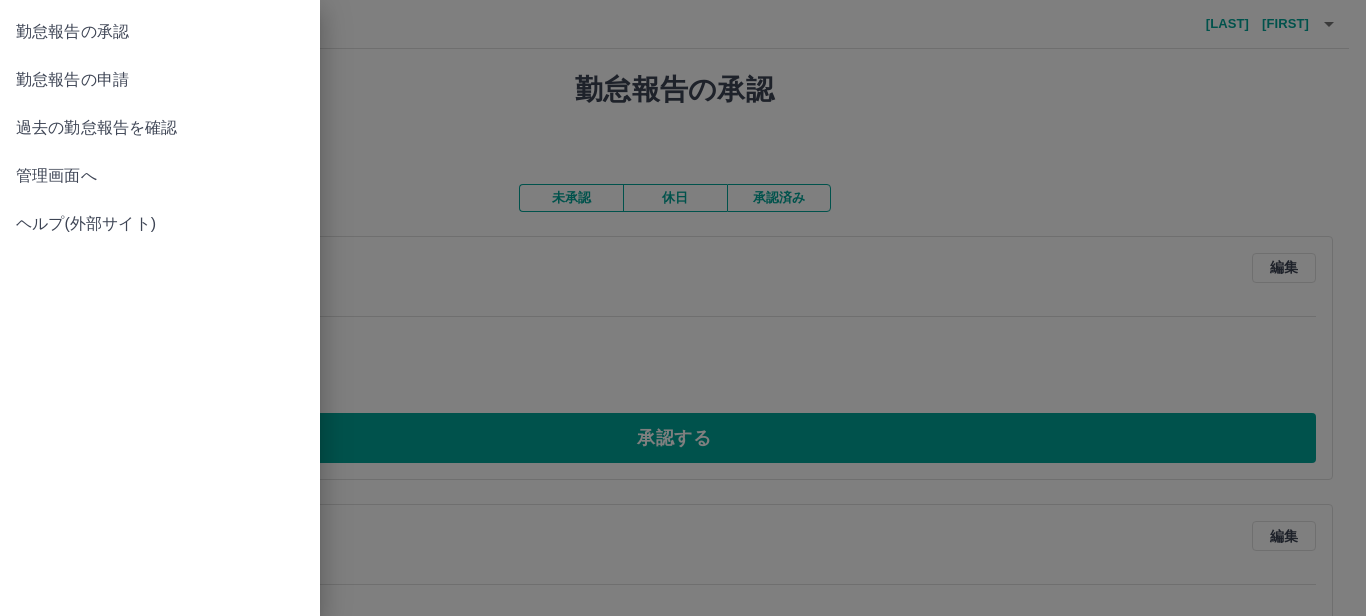 click on "管理画面へ" at bounding box center (160, 176) 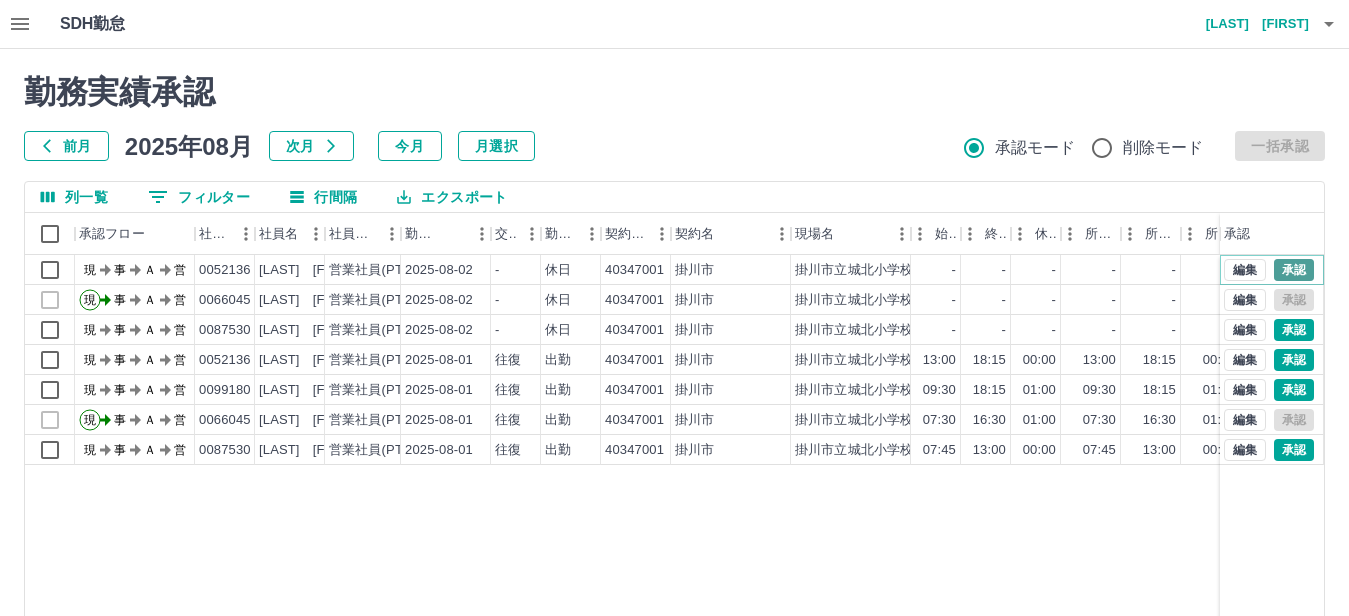 click on "承認" at bounding box center (1294, 270) 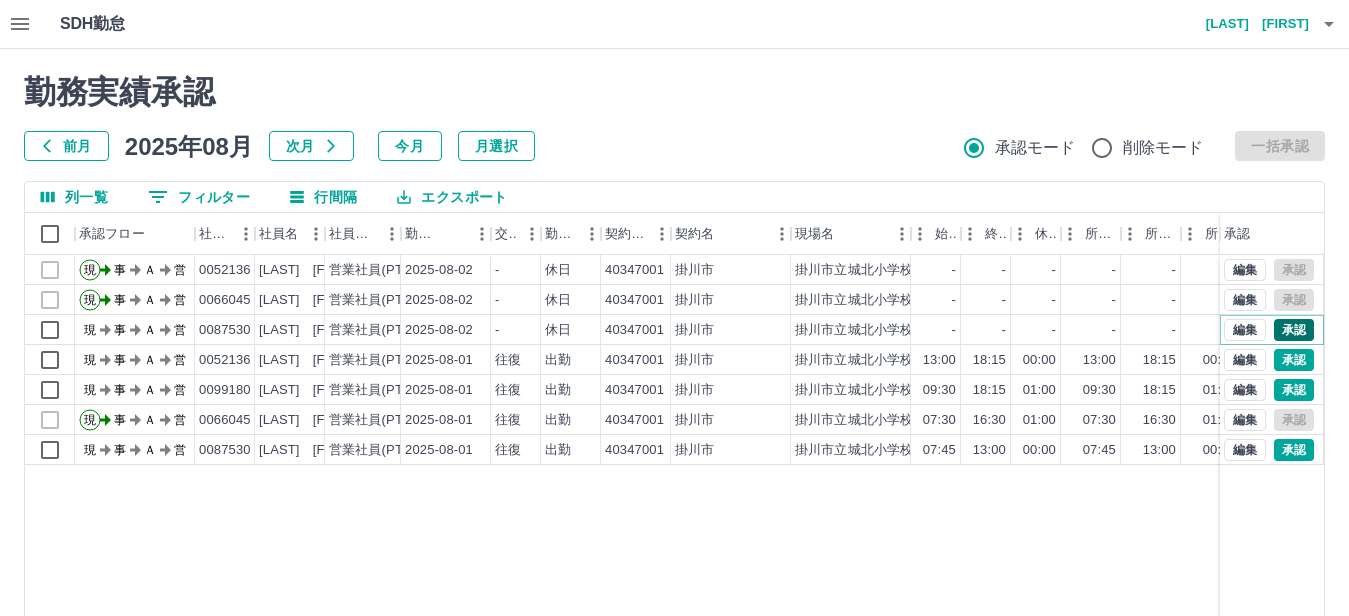 click on "承認" at bounding box center [1294, 330] 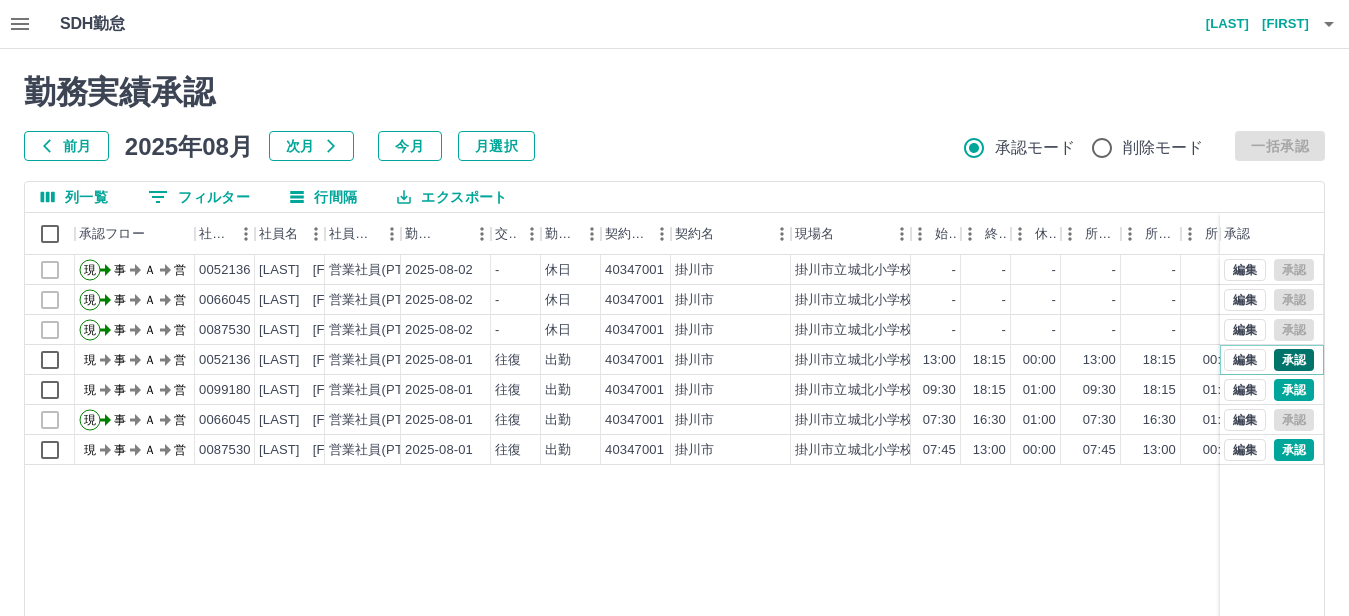 click on "承認" at bounding box center (1294, 360) 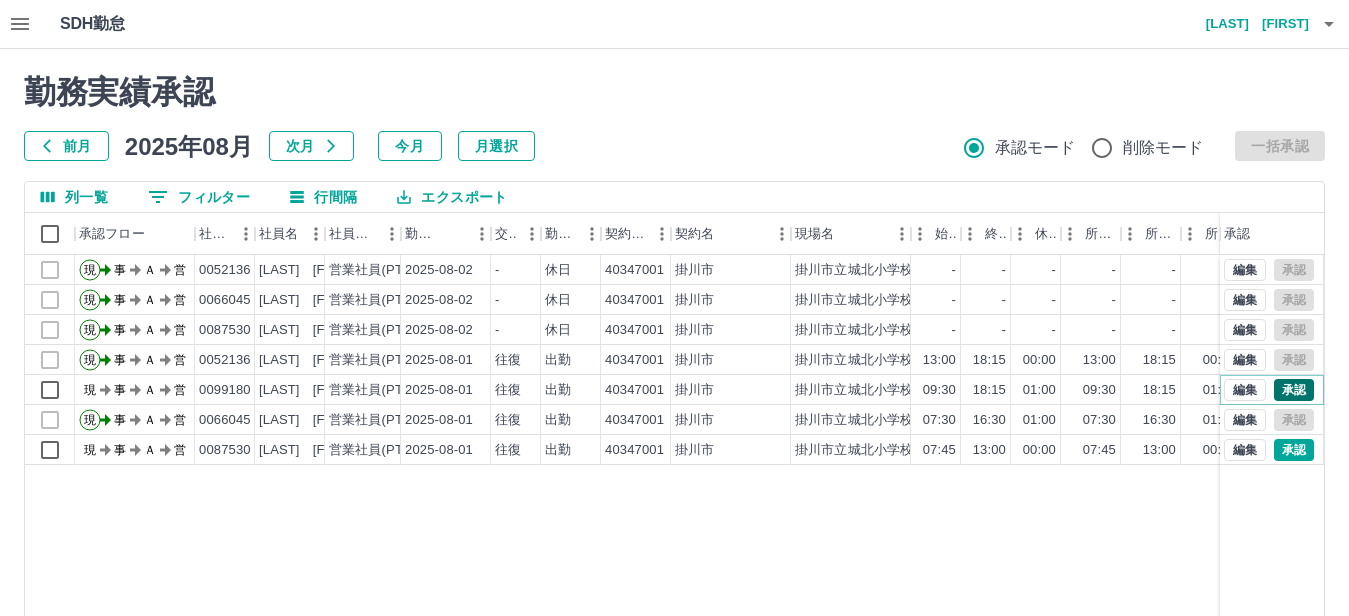 click on "承認" at bounding box center (1294, 390) 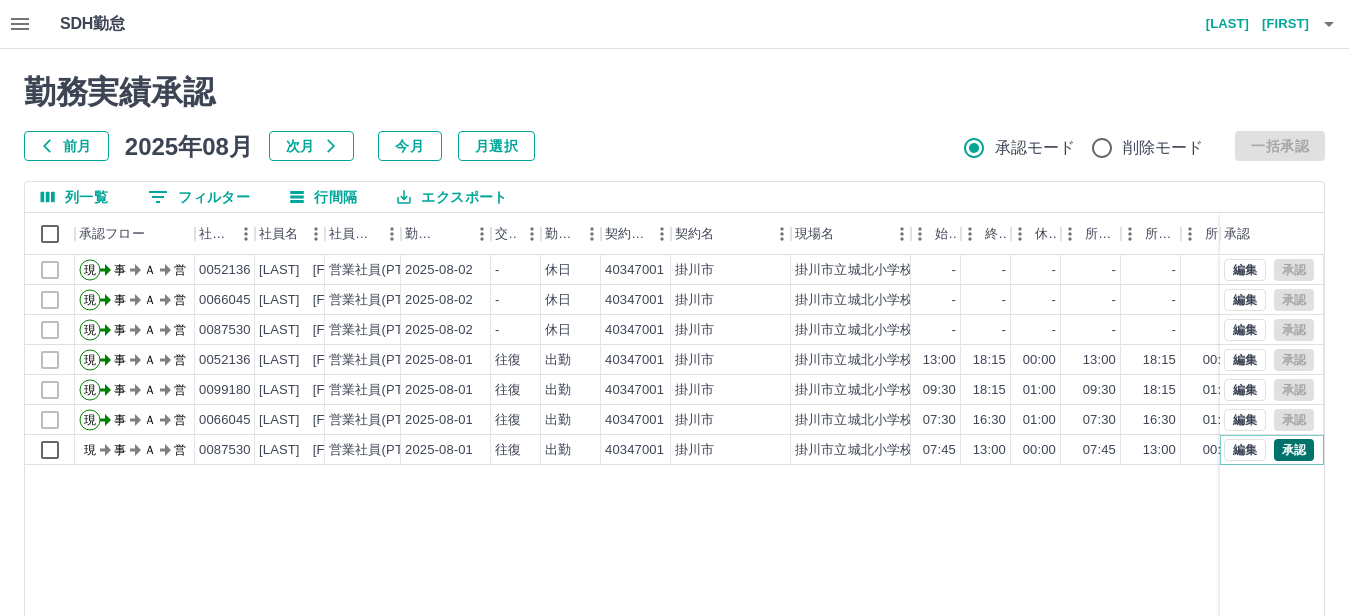 click on "承認" at bounding box center [1294, 450] 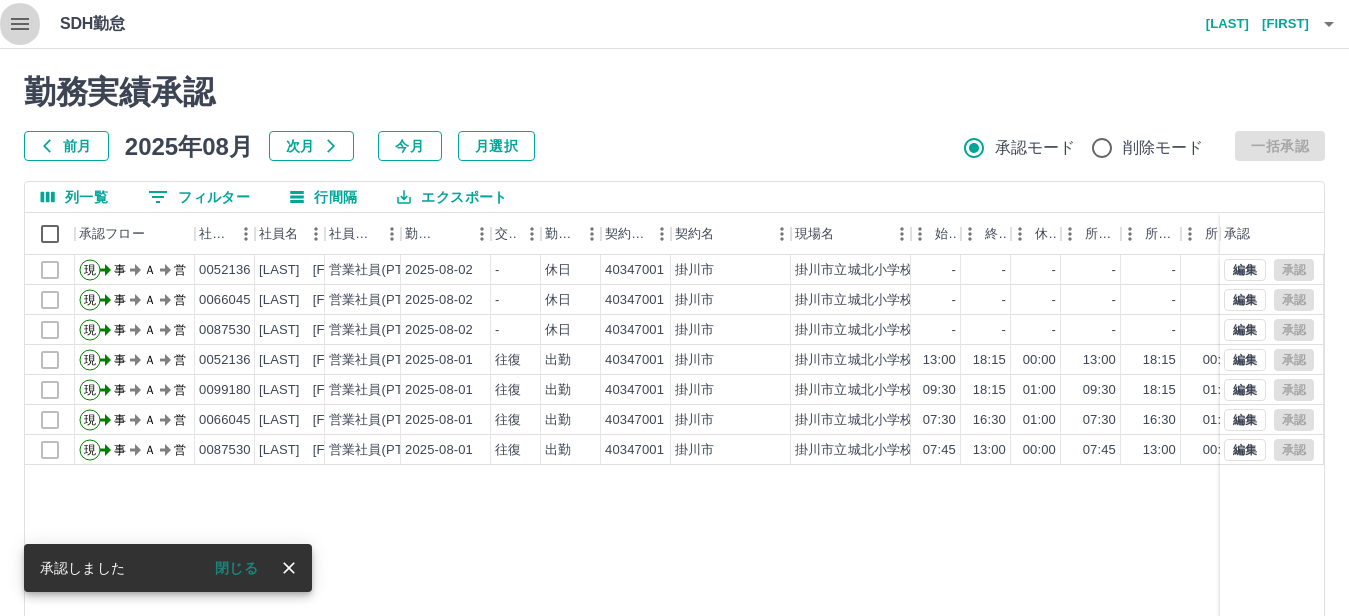 click 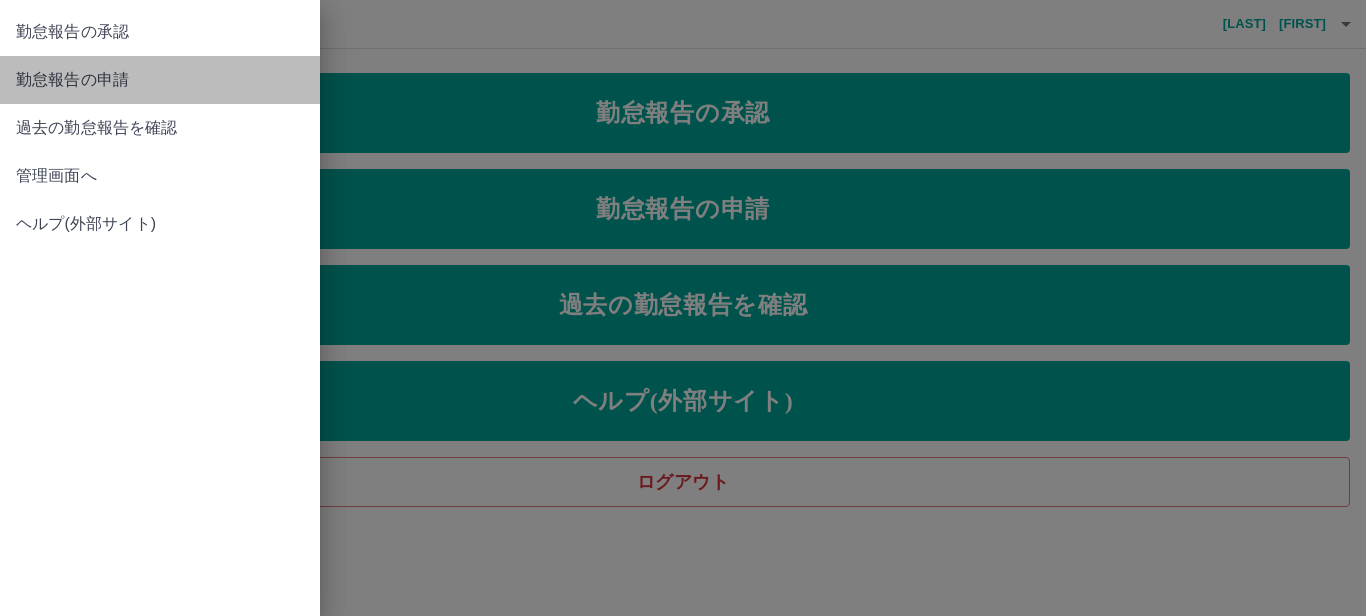 click on "勤怠報告の申請" at bounding box center (160, 80) 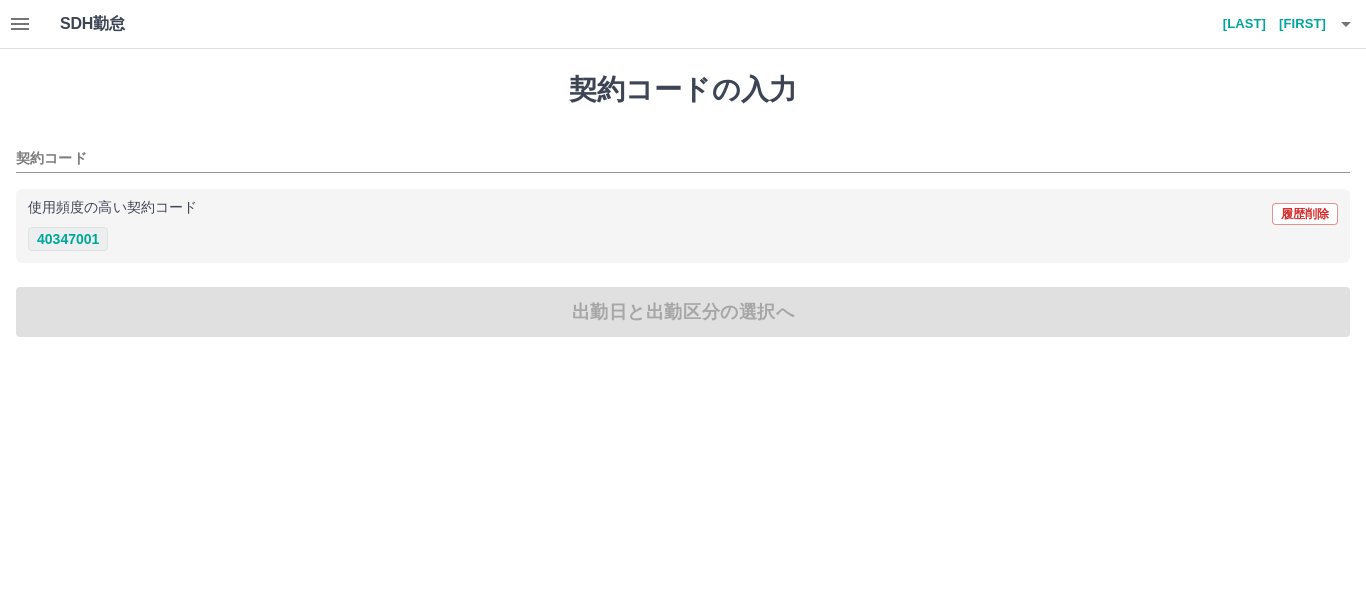 click on "40347001" at bounding box center (68, 239) 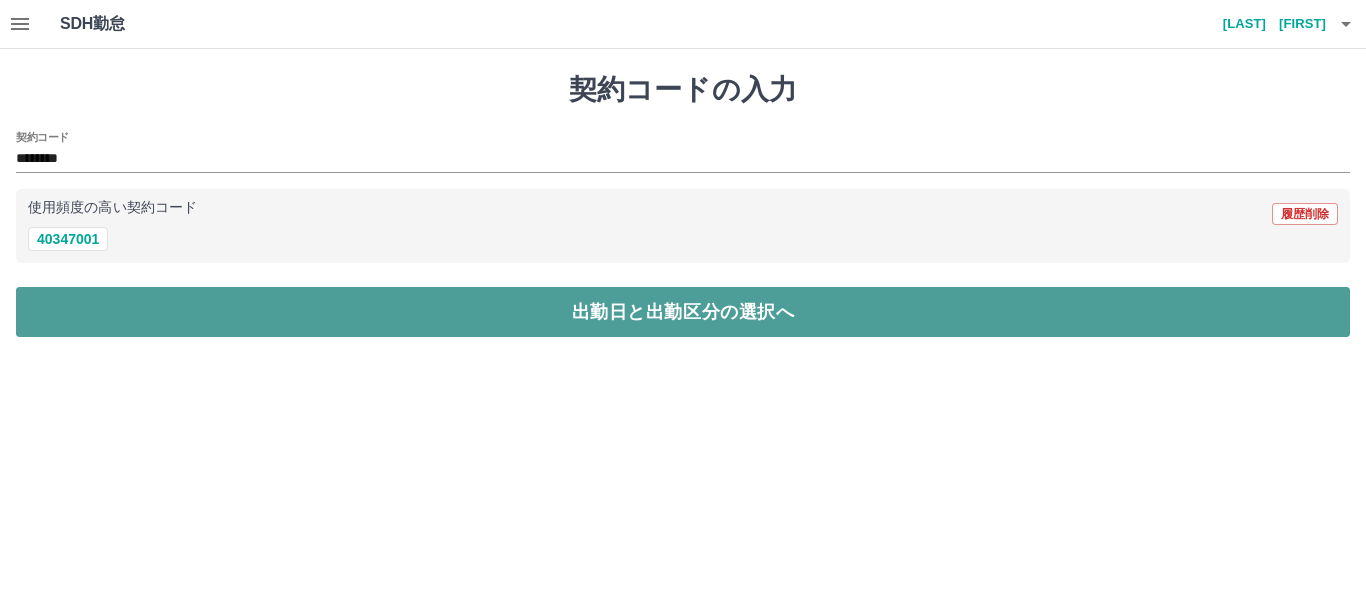 click on "出勤日と出勤区分の選択へ" at bounding box center [683, 312] 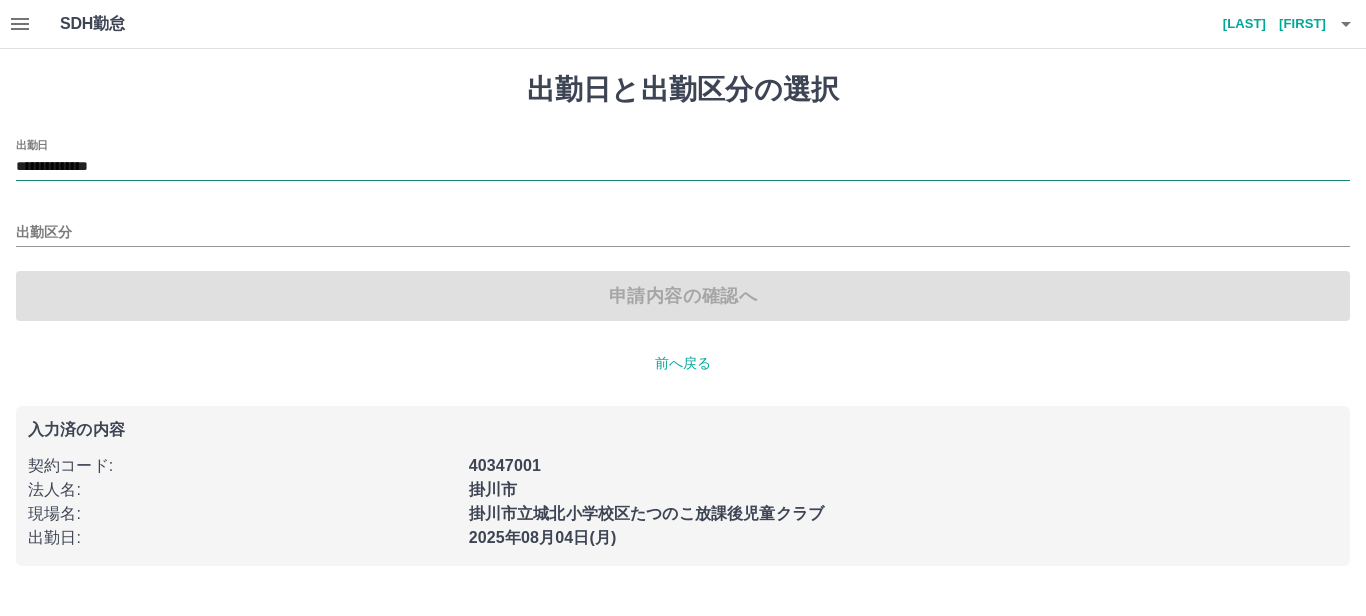 click on "**********" at bounding box center (683, 167) 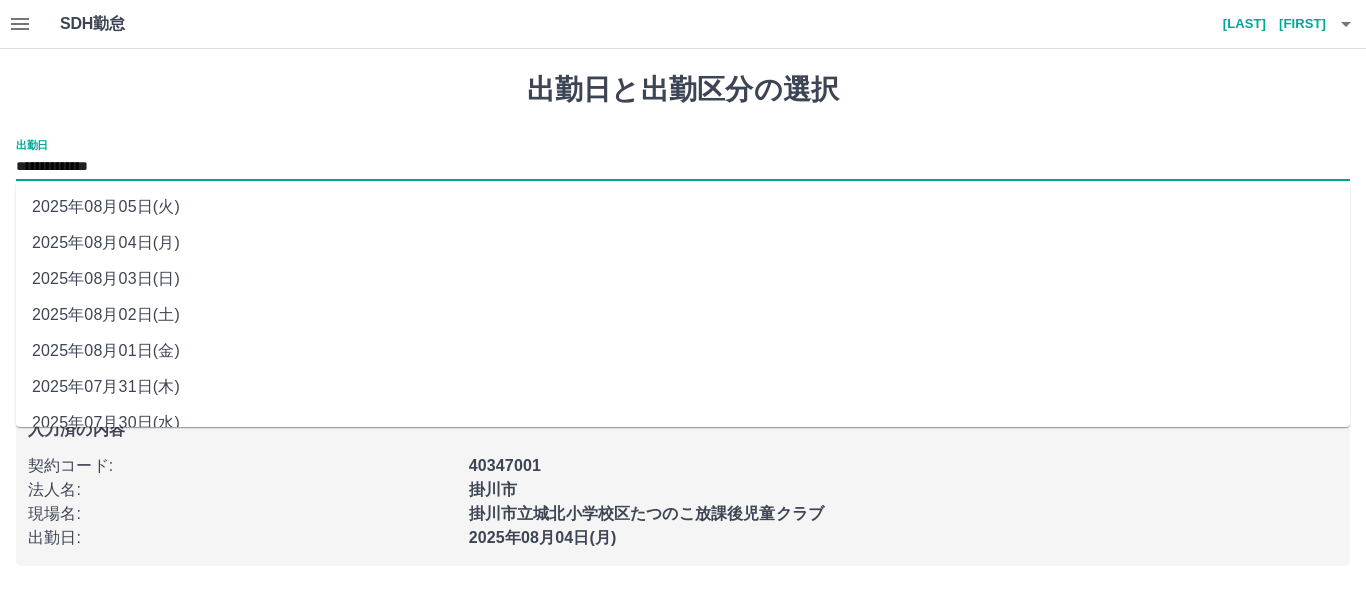 click on "2025年08月03日(日)" at bounding box center [683, 279] 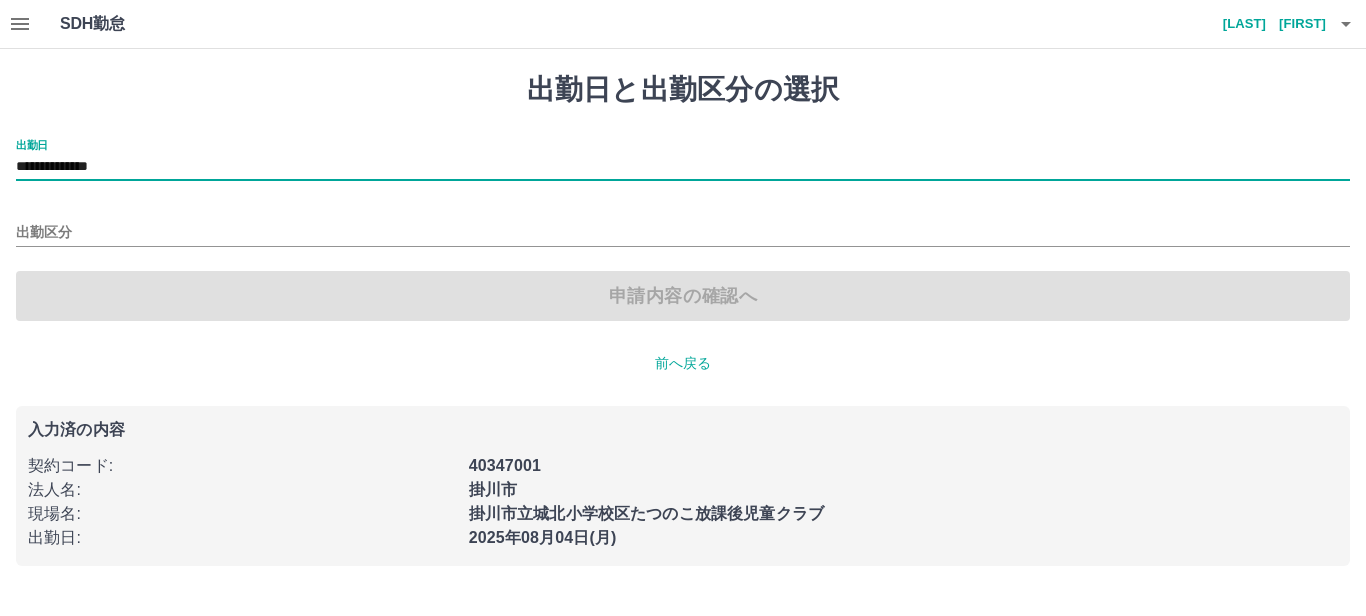 click on "出勤区分" at bounding box center [683, 226] 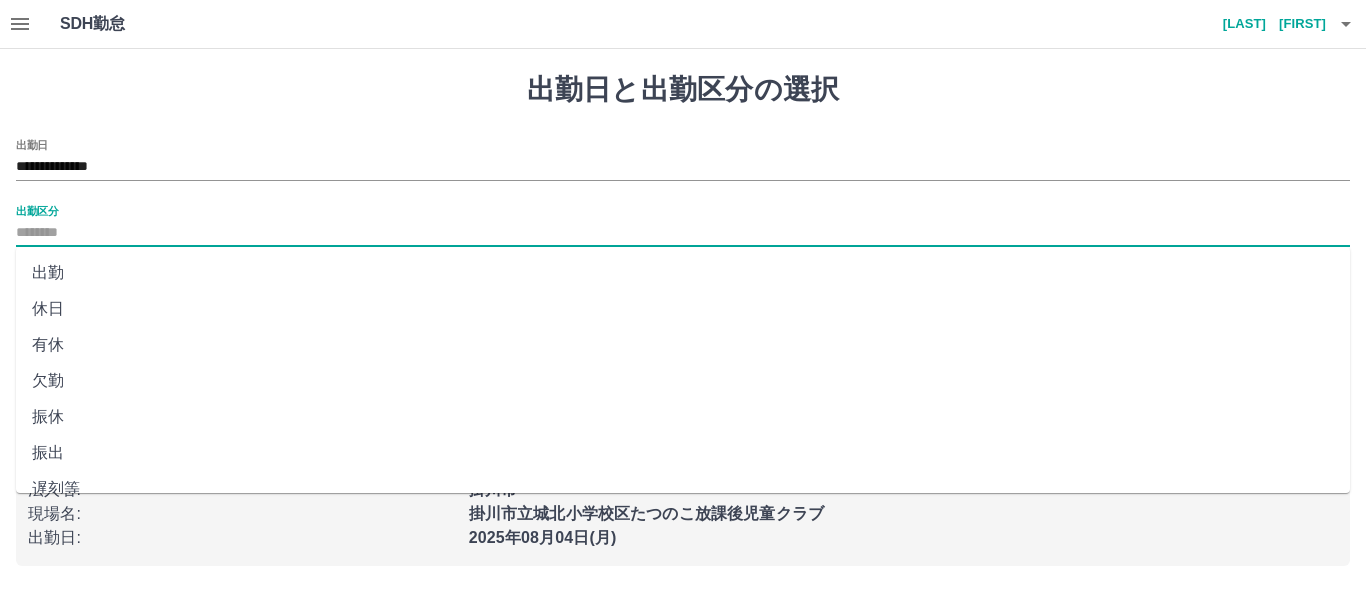 click on "出勤区分" at bounding box center [683, 233] 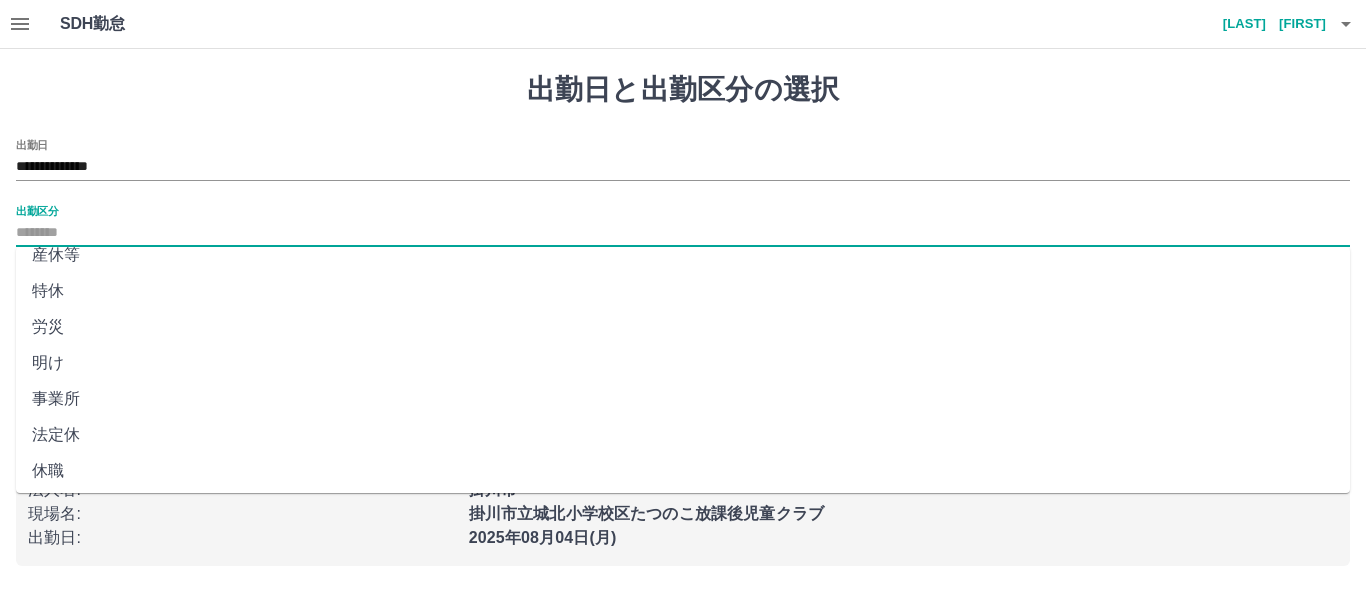 scroll, scrollTop: 418, scrollLeft: 0, axis: vertical 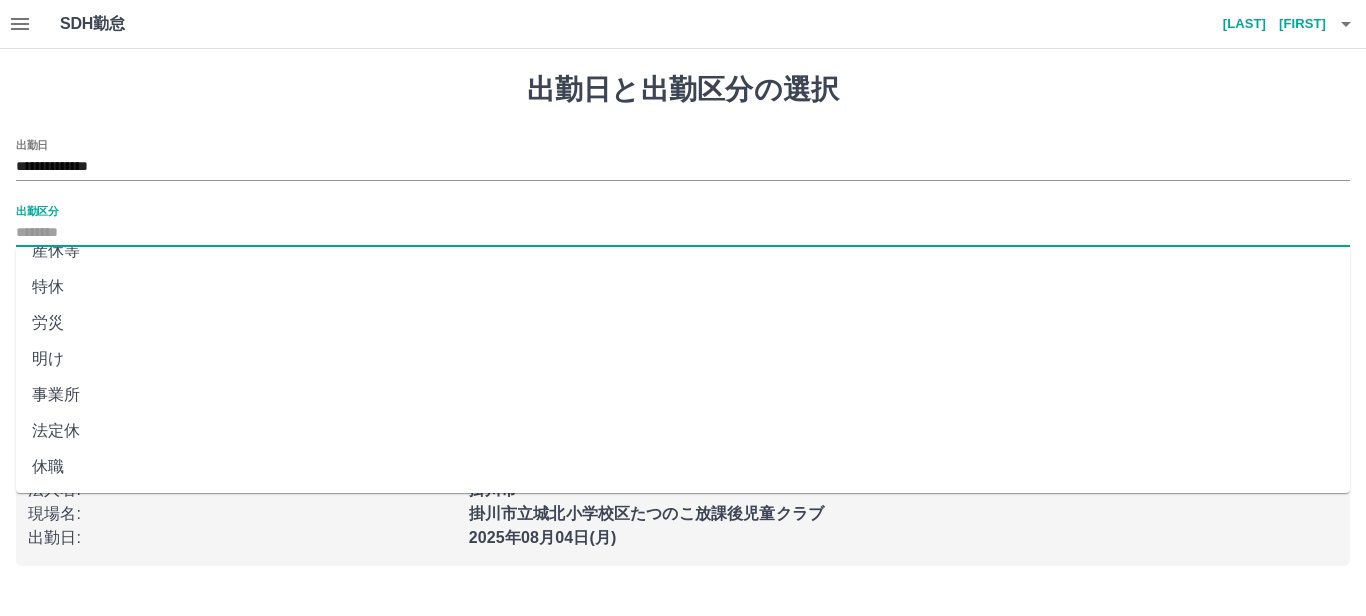click on "法定休" at bounding box center [683, 431] 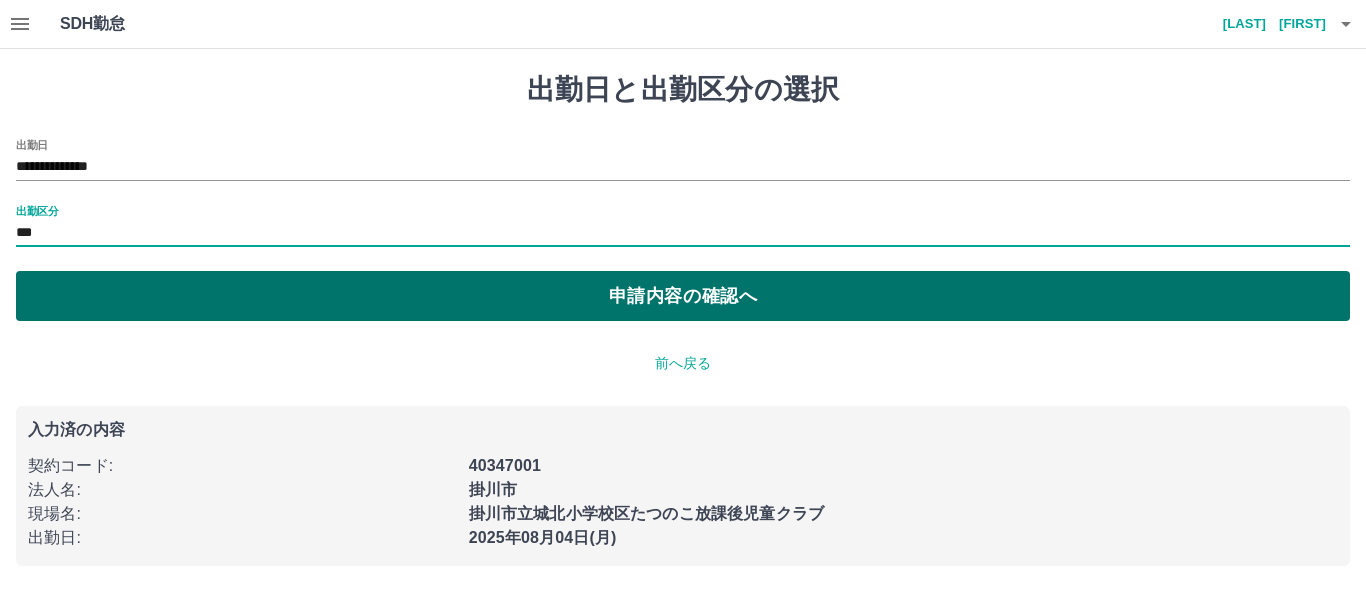 click on "申請内容の確認へ" at bounding box center (683, 296) 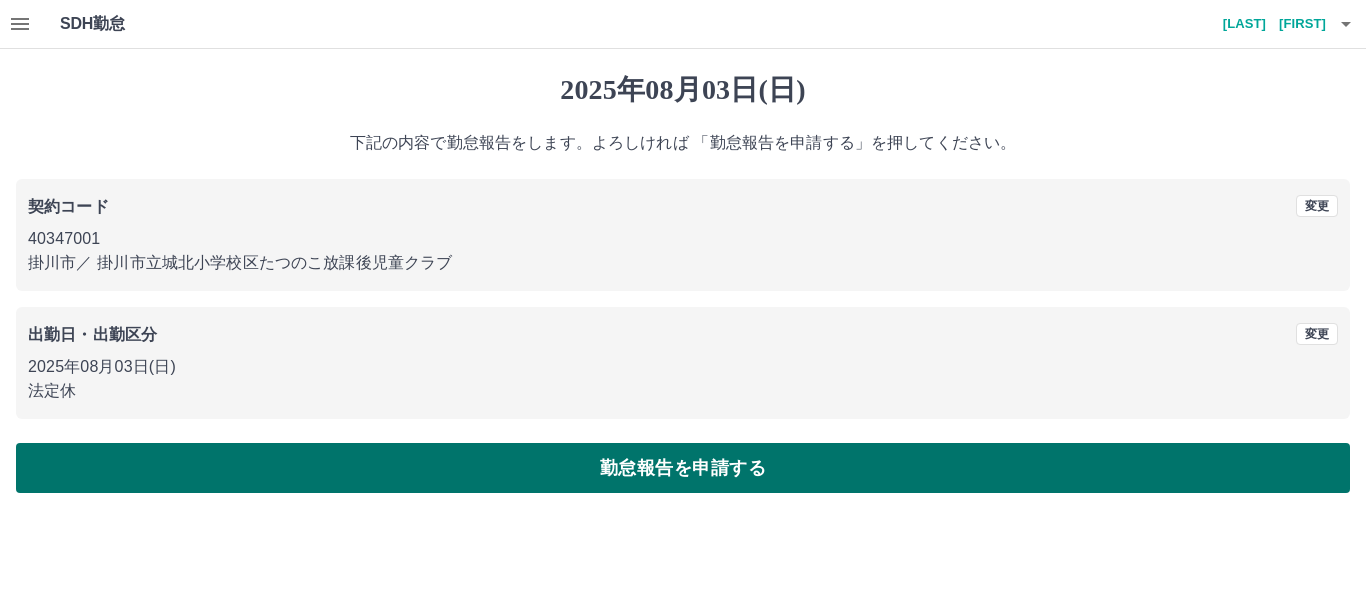 click on "勤怠報告を申請する" at bounding box center [683, 468] 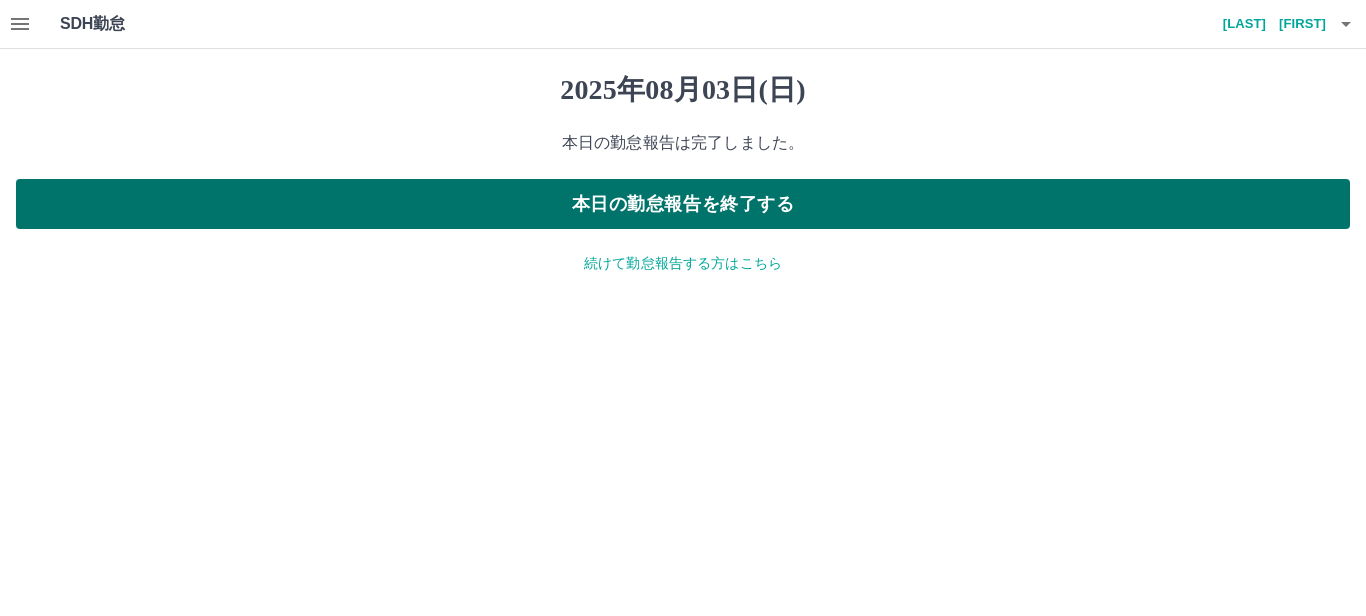 click on "本日の勤怠報告を終了する" at bounding box center (683, 204) 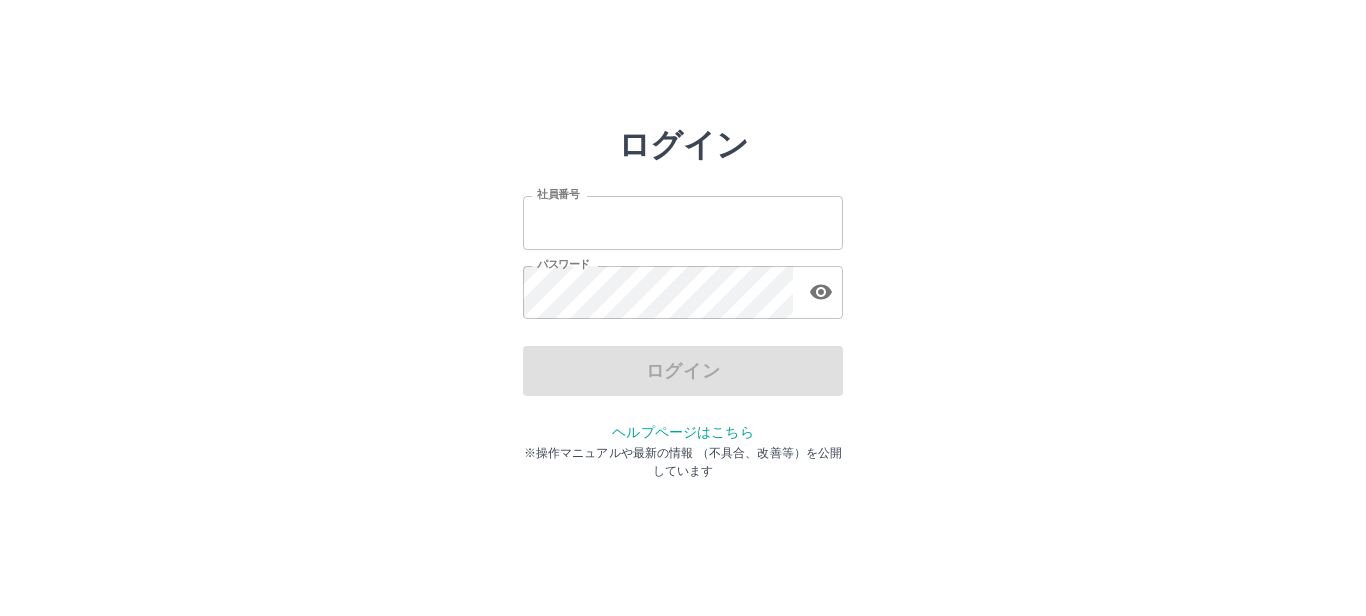 scroll, scrollTop: 0, scrollLeft: 0, axis: both 